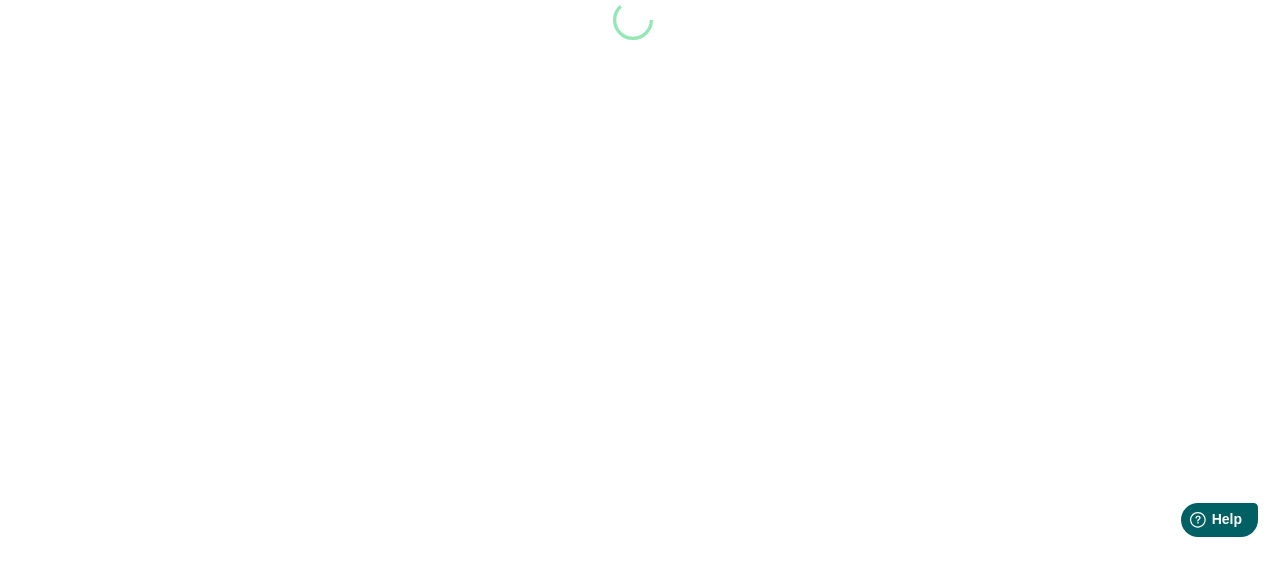 scroll, scrollTop: 0, scrollLeft: 0, axis: both 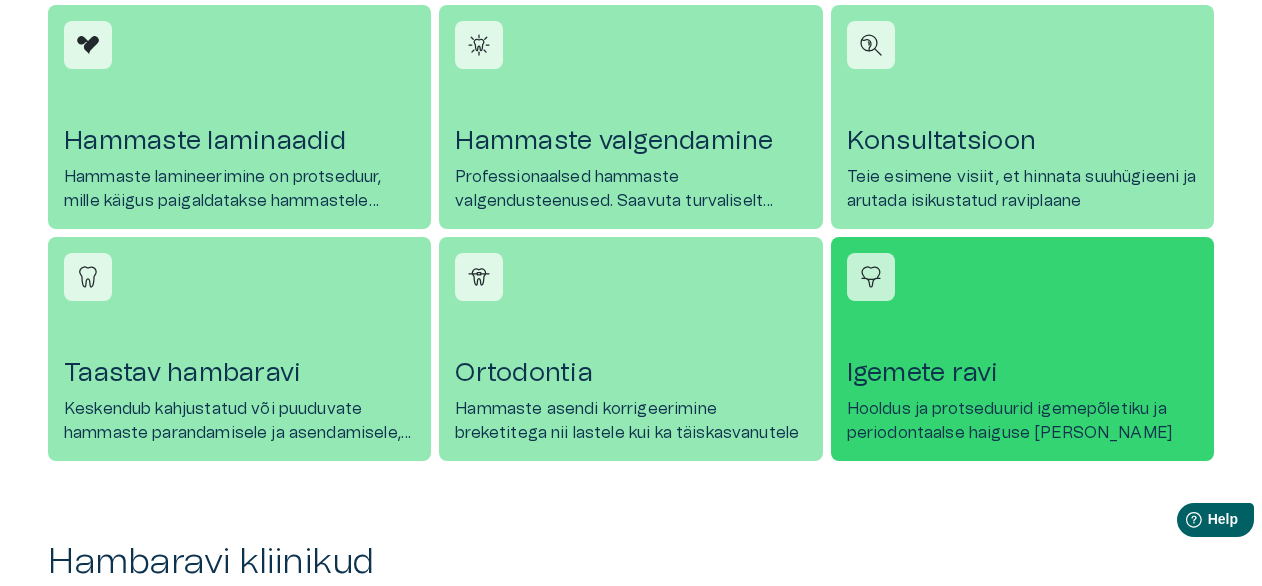 click on "Igemete ravi" at bounding box center (1022, 373) 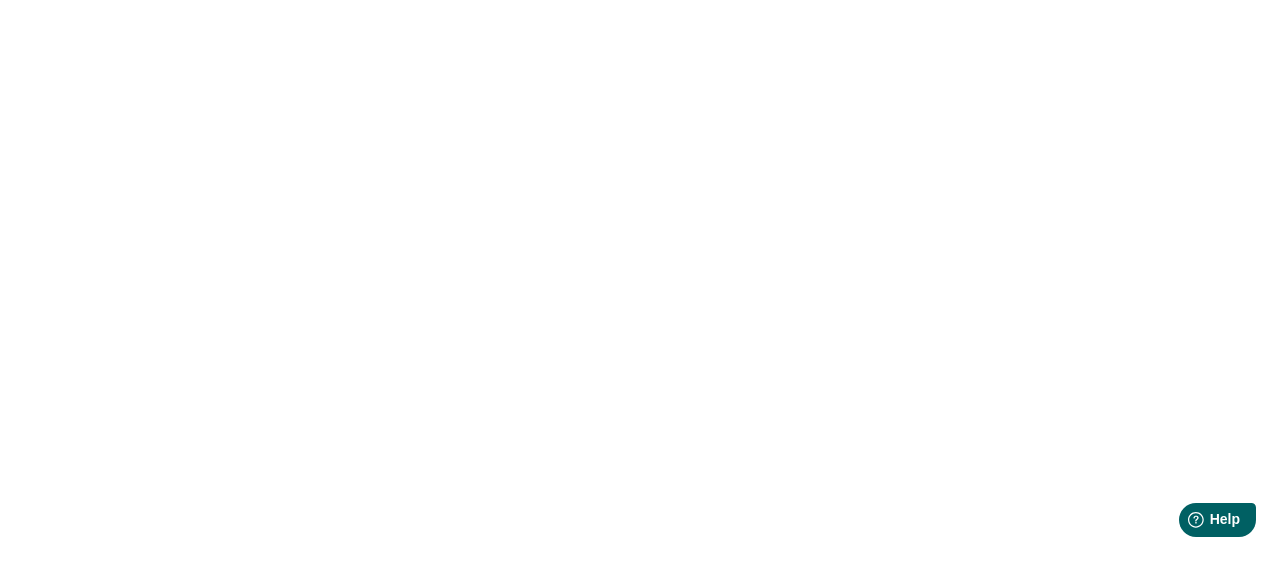 scroll, scrollTop: 0, scrollLeft: 0, axis: both 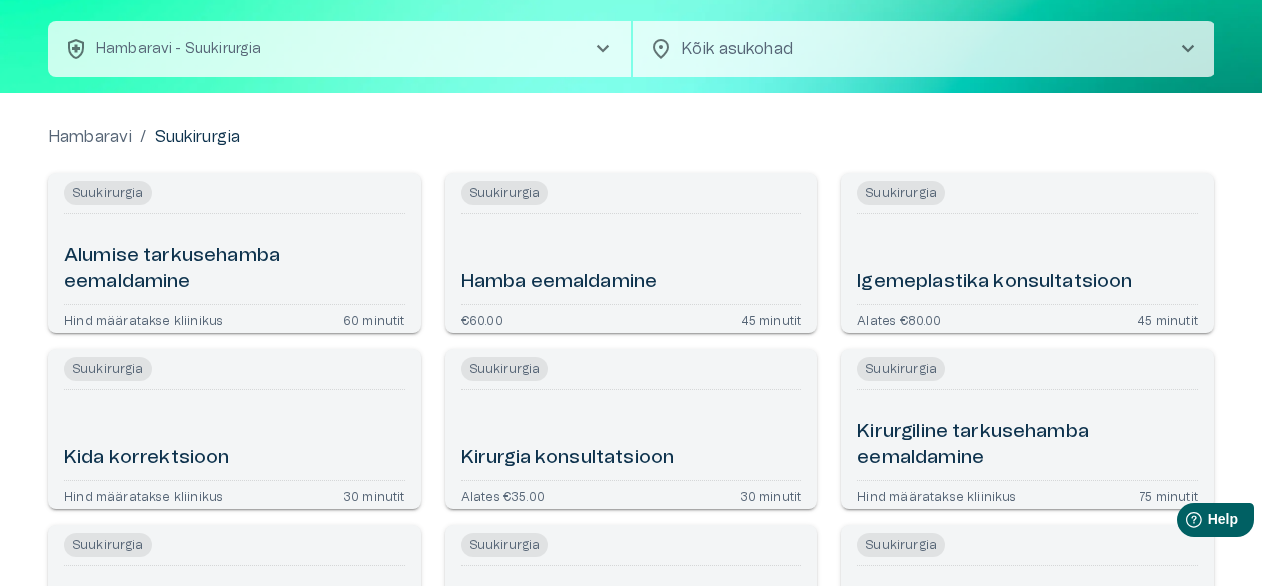 click on "Hamba eemaldamine" at bounding box center [559, 282] 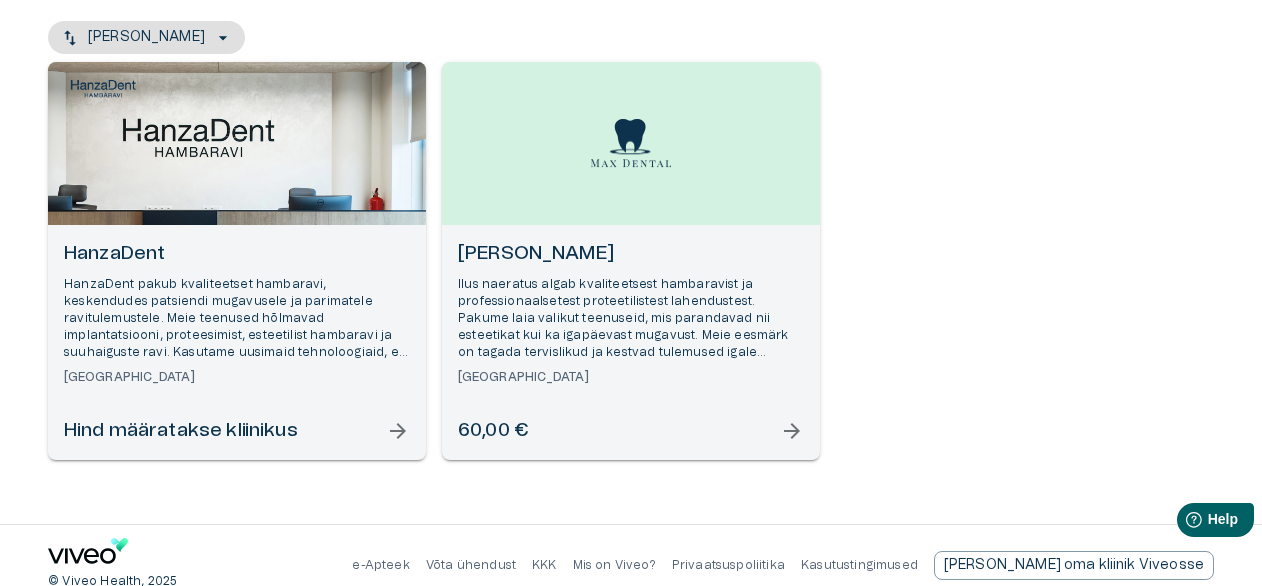 scroll, scrollTop: 256, scrollLeft: 0, axis: vertical 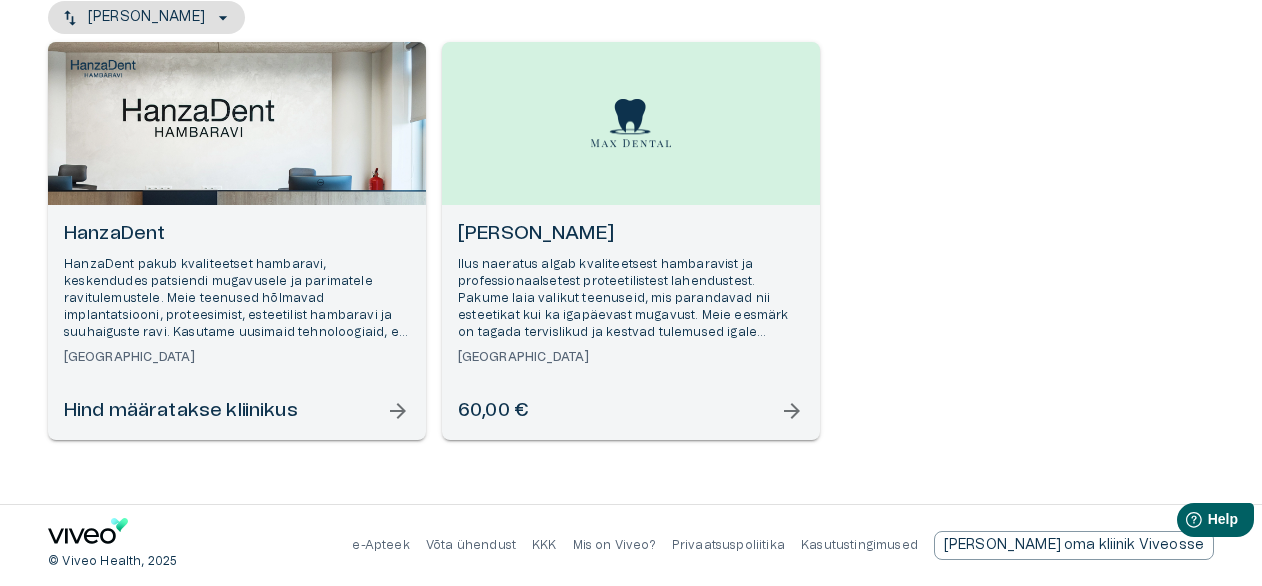 click on "arrow_forward" at bounding box center [792, 411] 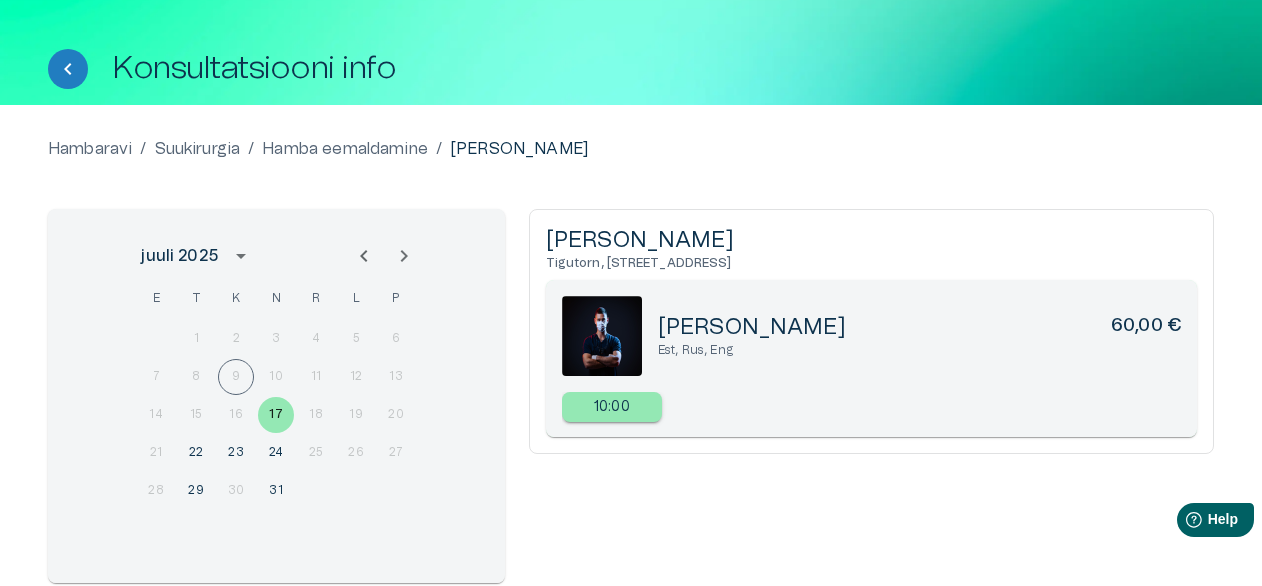 scroll, scrollTop: 100, scrollLeft: 0, axis: vertical 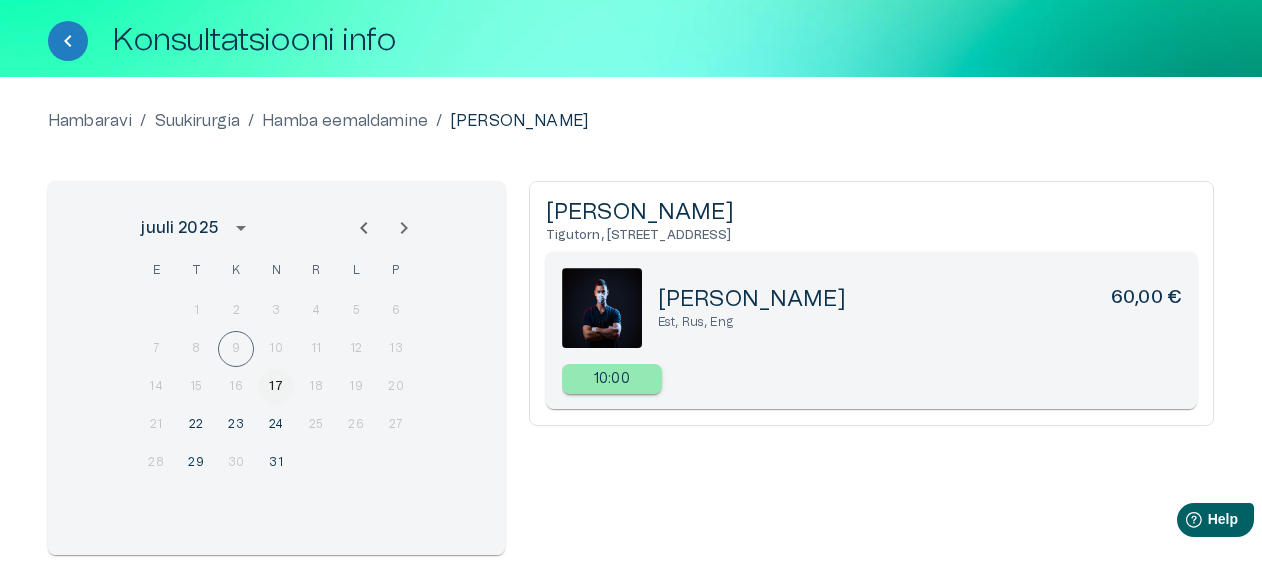 click on "17" at bounding box center (276, 387) 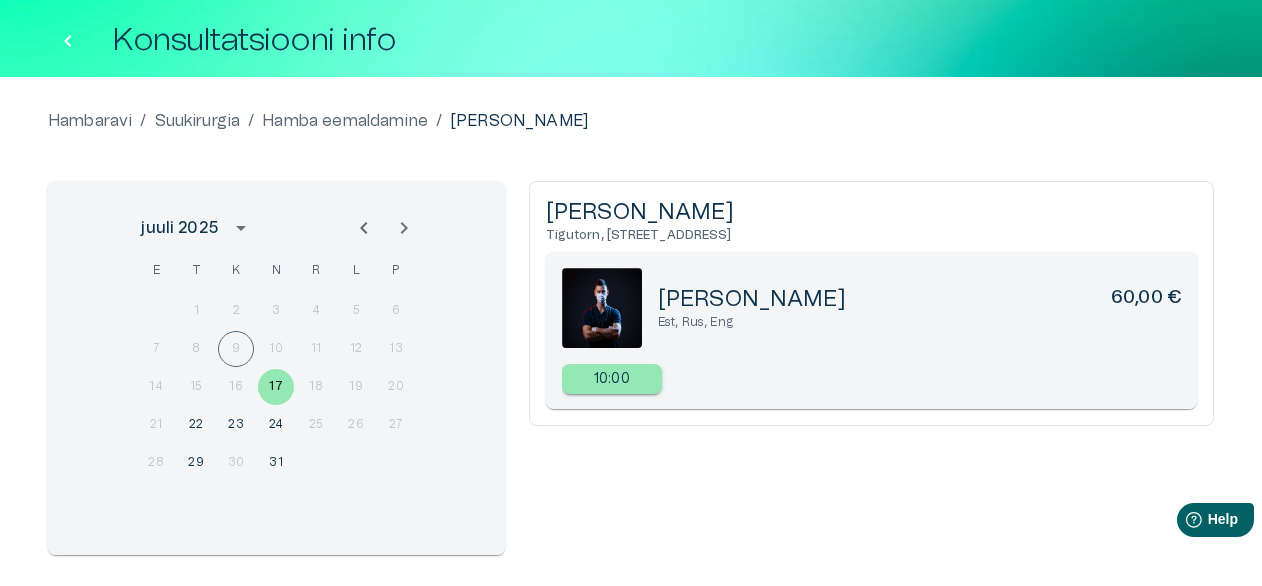 click 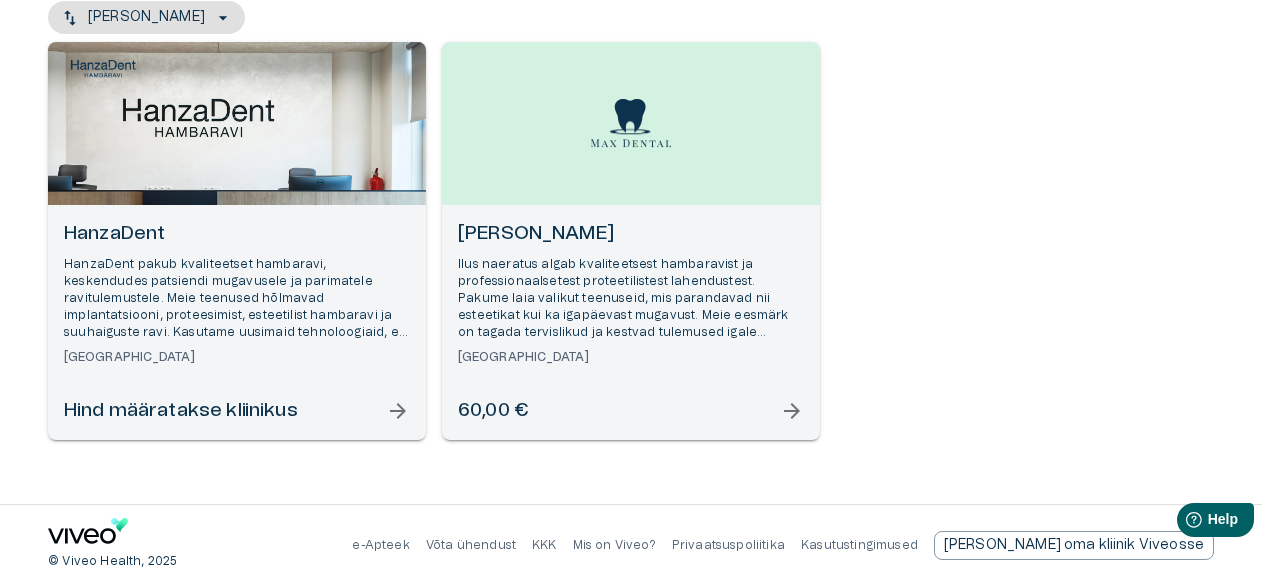 scroll, scrollTop: 156, scrollLeft: 0, axis: vertical 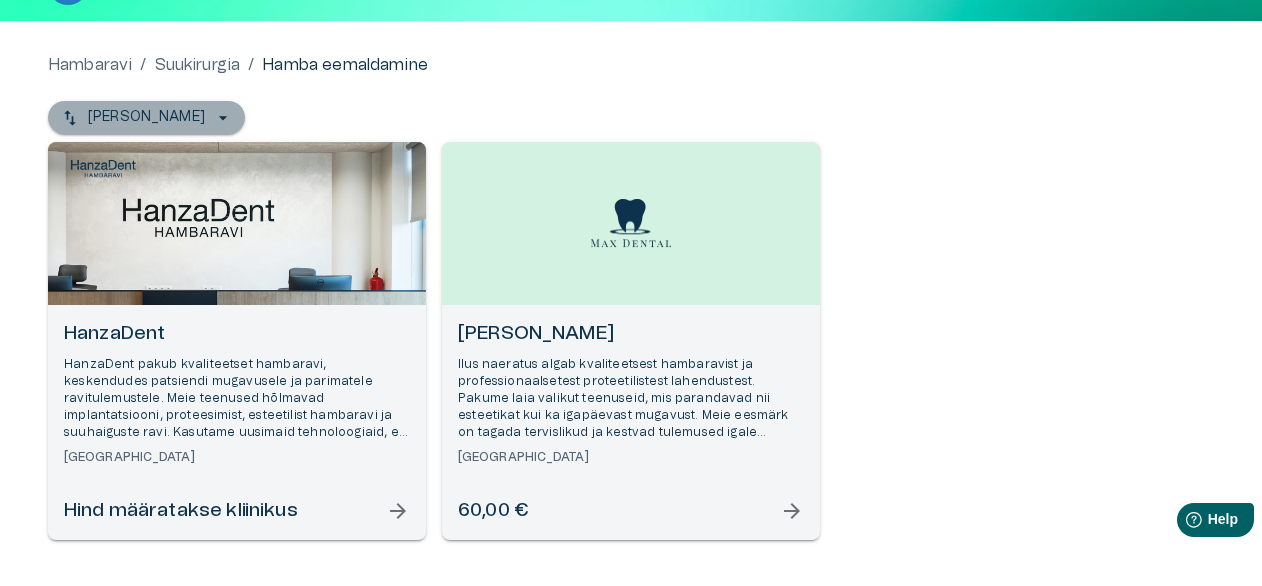 click 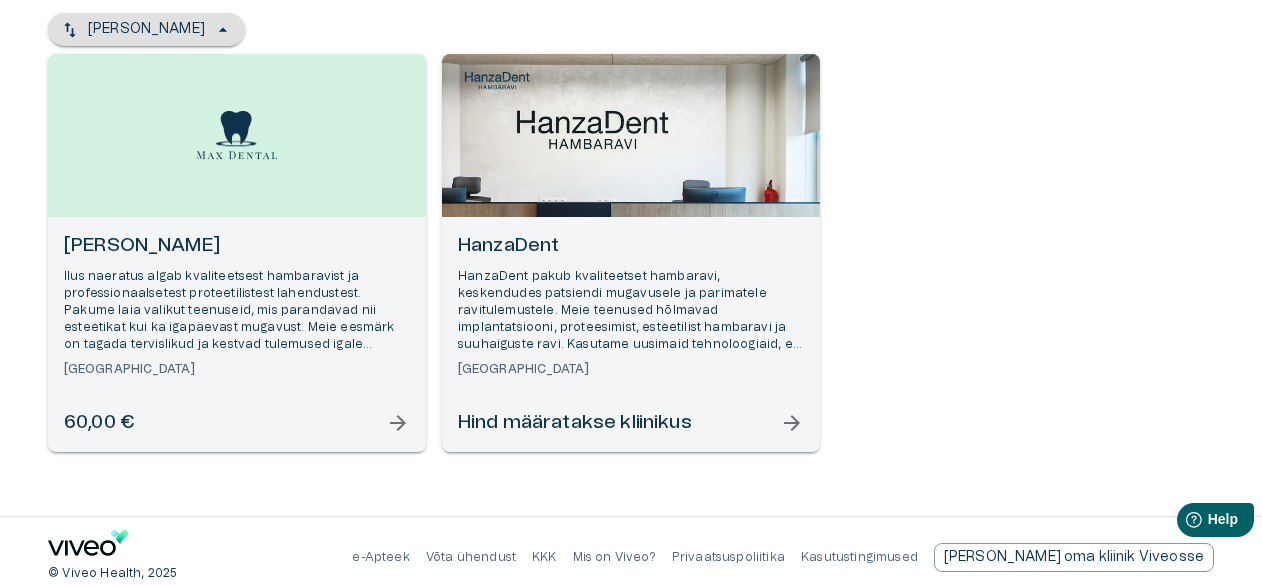 scroll, scrollTop: 256, scrollLeft: 0, axis: vertical 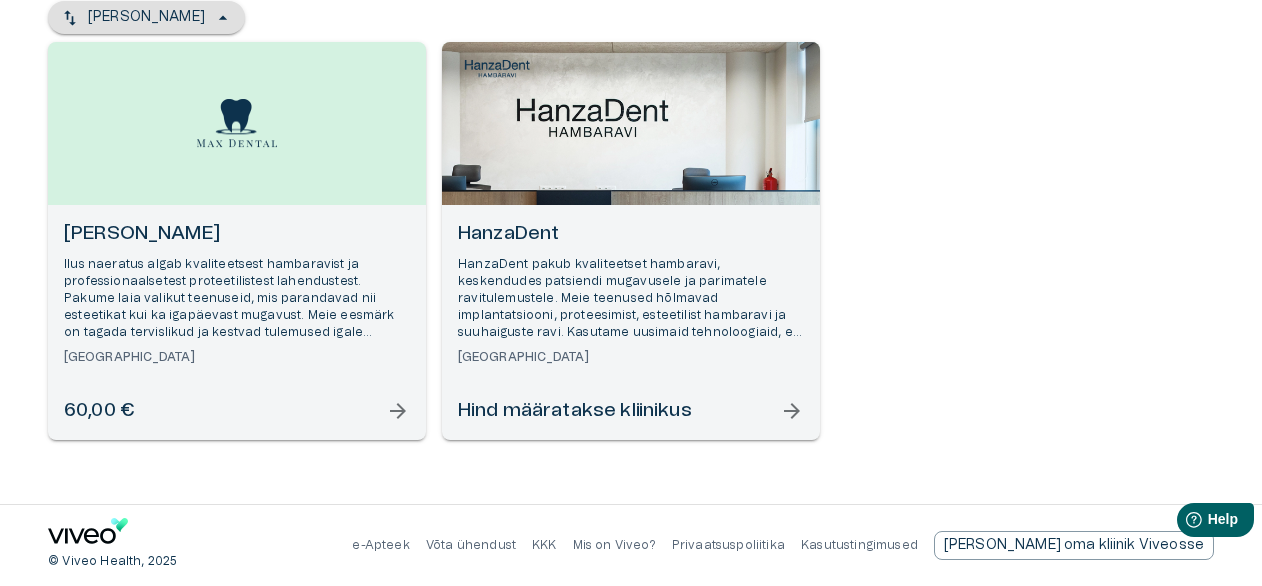 click on "arrow_forward" at bounding box center [398, 411] 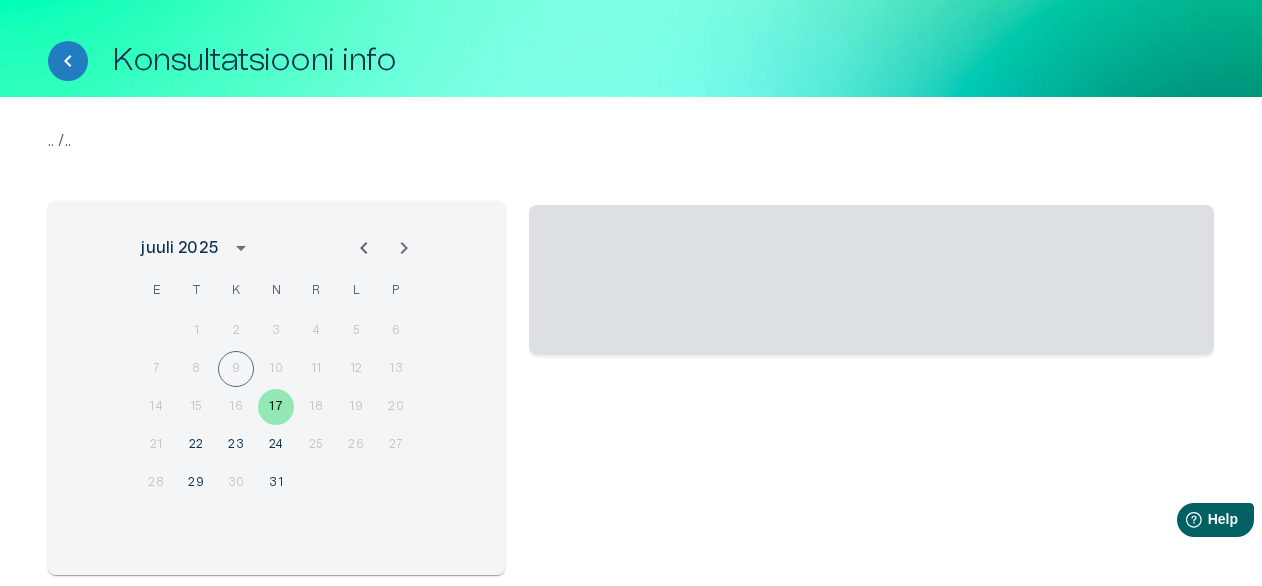 scroll, scrollTop: 100, scrollLeft: 0, axis: vertical 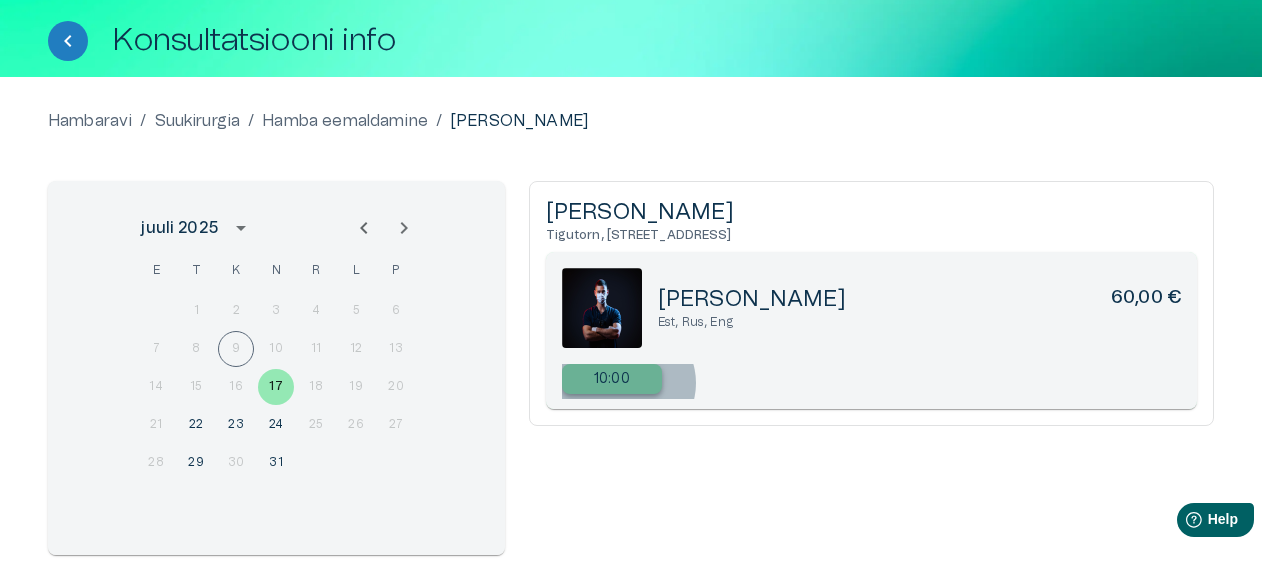 click on "10:00" at bounding box center (612, 379) 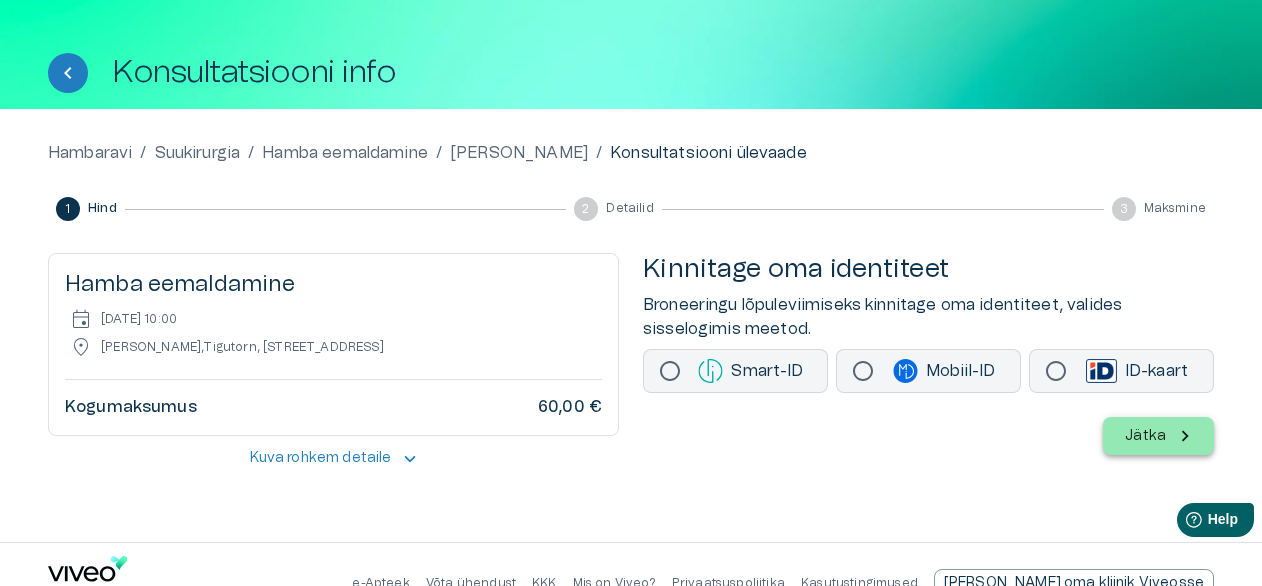 scroll, scrollTop: 100, scrollLeft: 0, axis: vertical 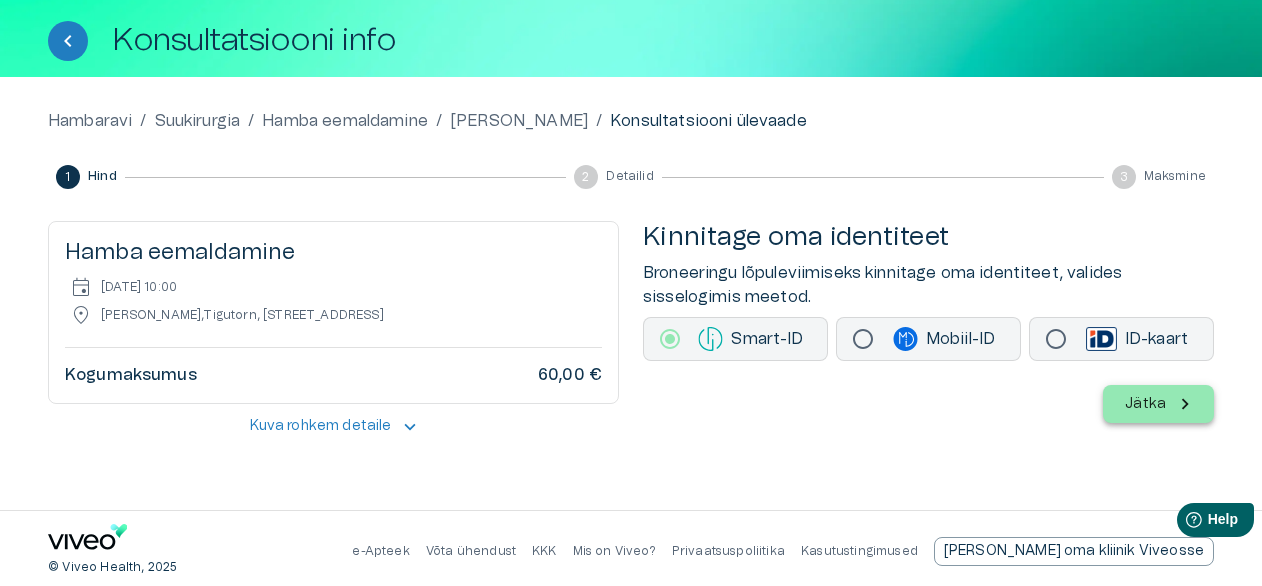 click on "Jätka" at bounding box center (1145, 404) 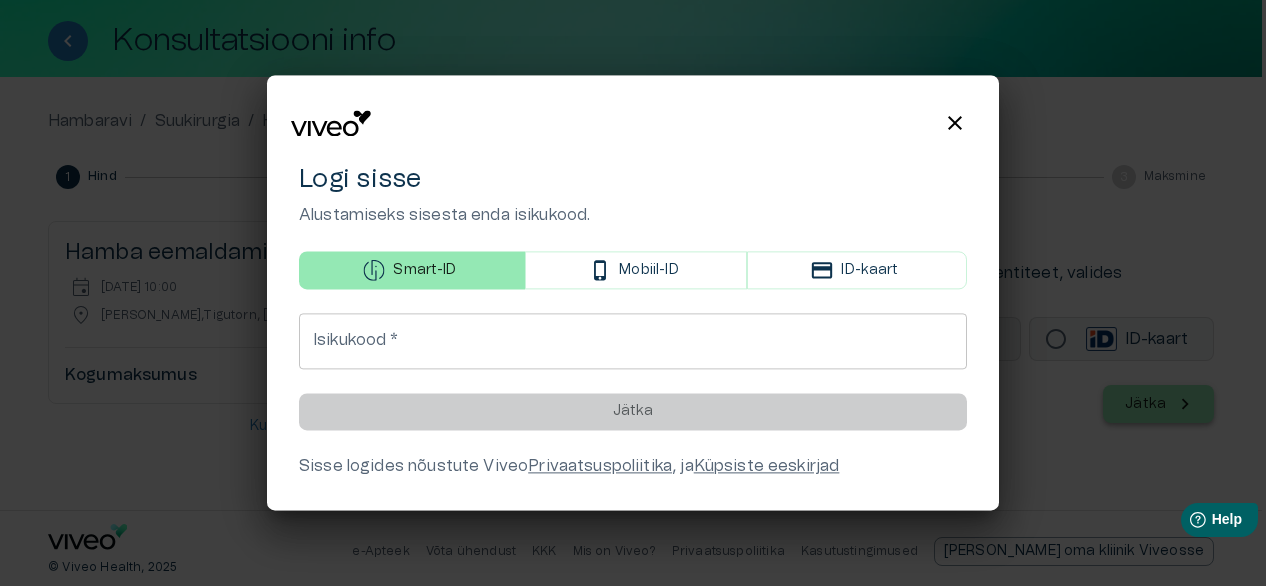 click on "Isikukood   *" at bounding box center [633, 342] 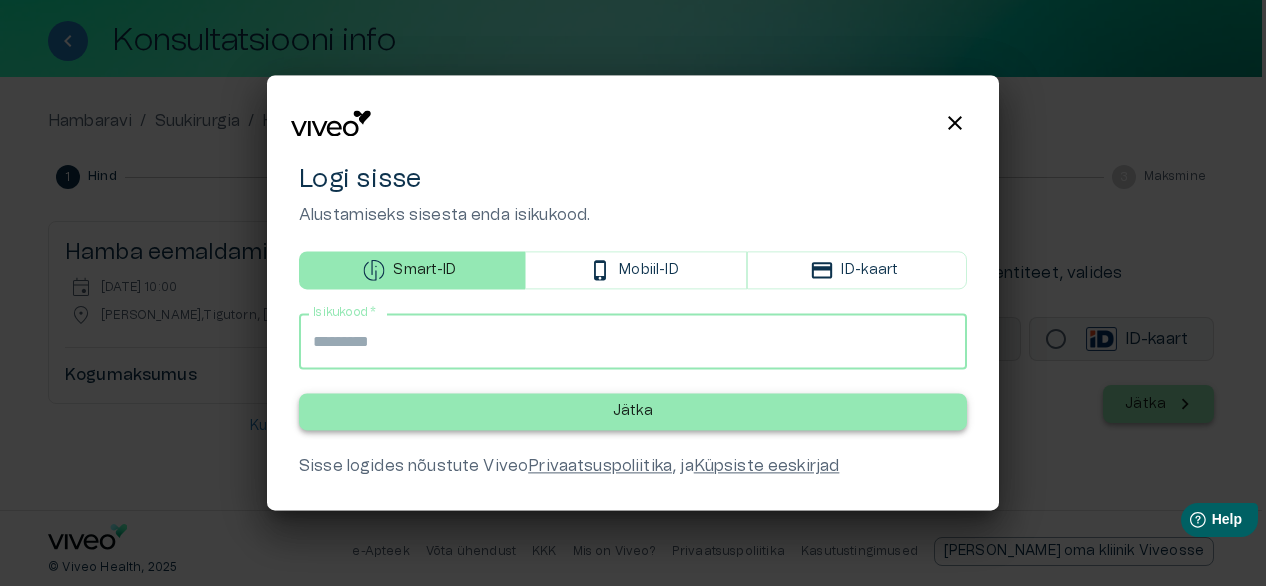 type on "**********" 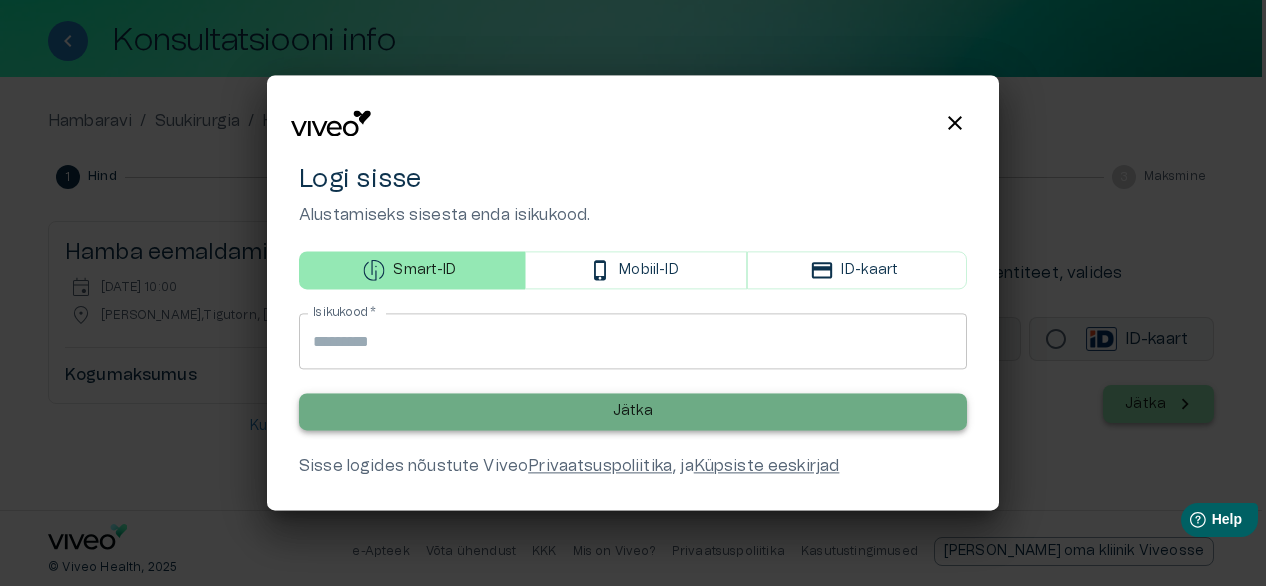 click on "Jätka" at bounding box center (633, 412) 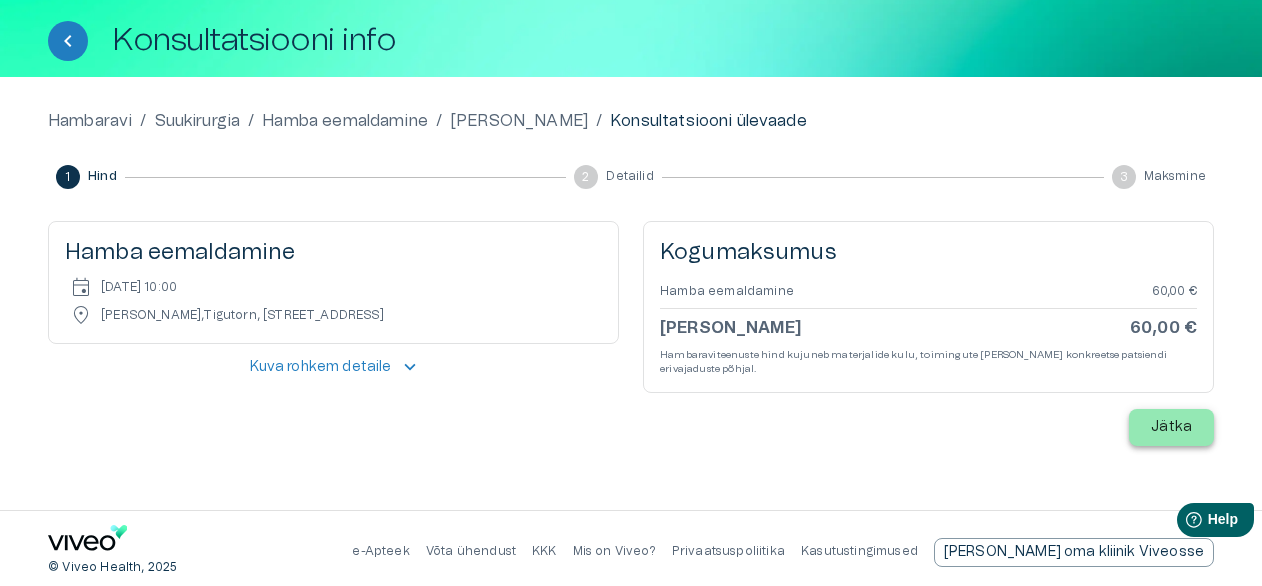 click on "Jätka" at bounding box center [1171, 427] 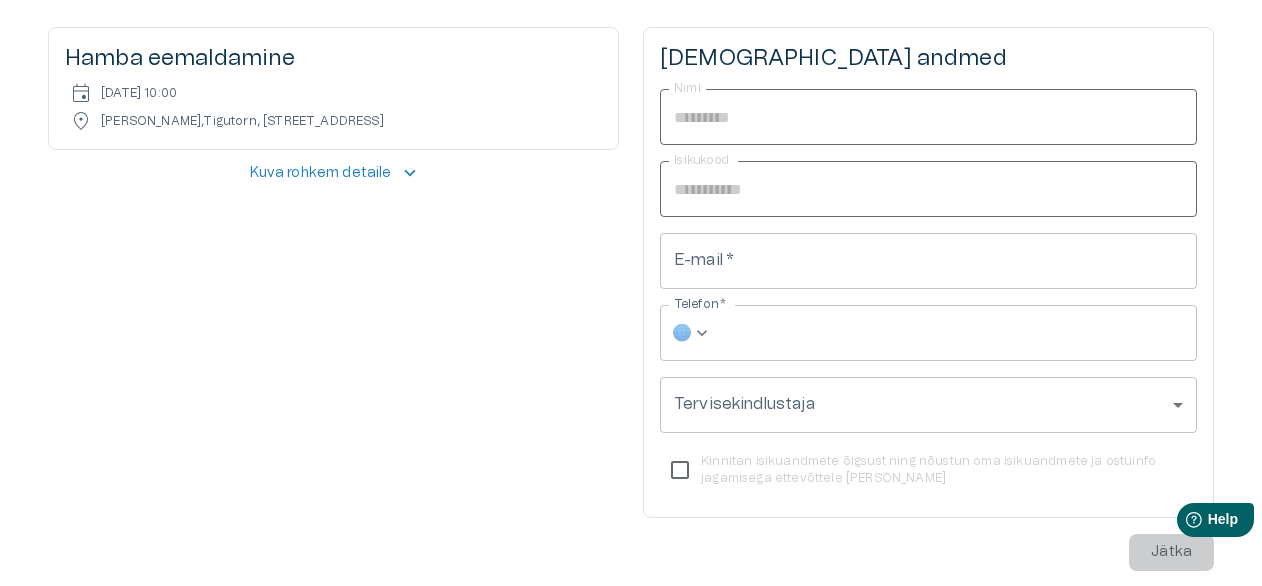 scroll, scrollTop: 300, scrollLeft: 0, axis: vertical 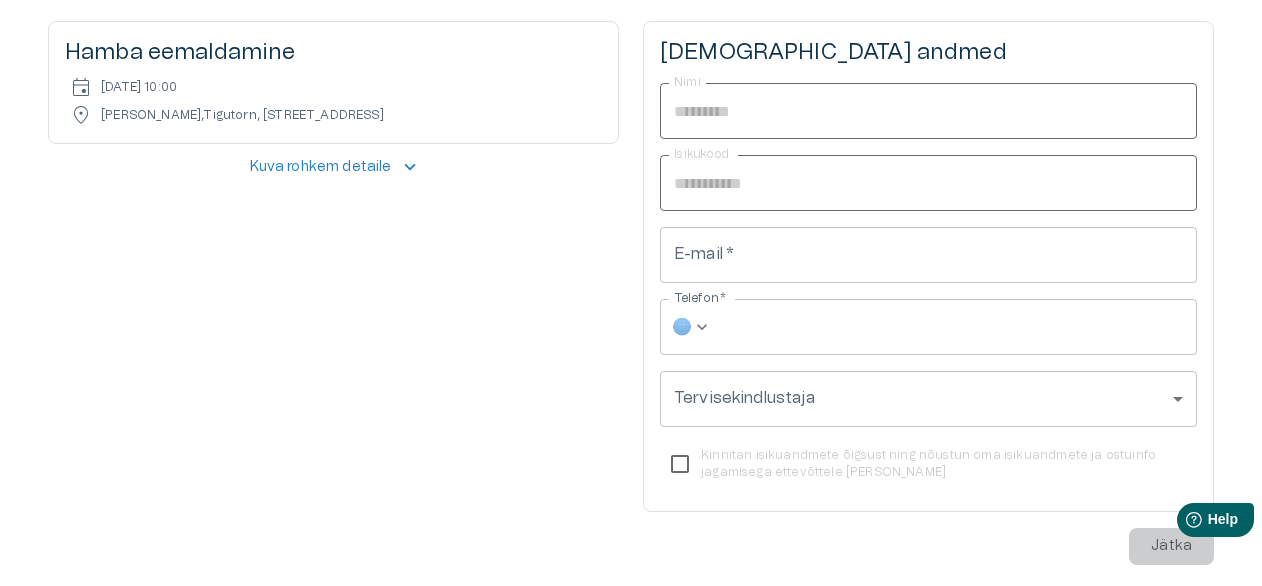 click on "E-mail   *" at bounding box center (928, 255) 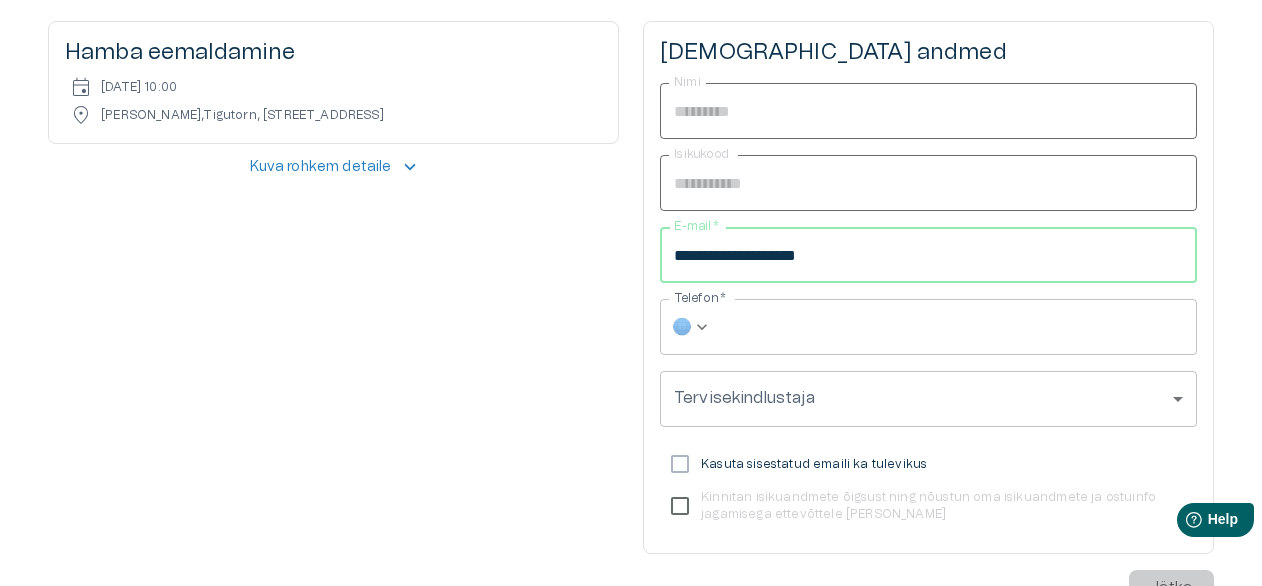 type on "**********" 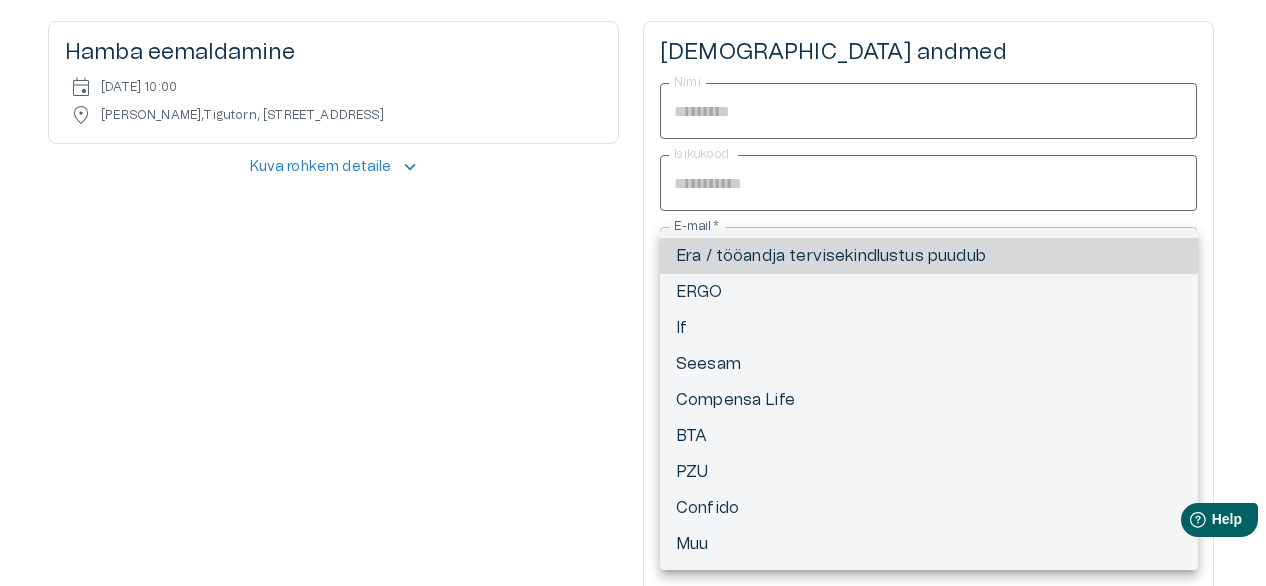 click on "Hindame teie privaatsust Kasutame küpsiseid teie sirvimiskogemuse parandamiseks, isikupärastatud reklaamide või sisu esitamiseks ja liikluse analüüsimiseks. Klõpsates "Nõustun kõik", nõustute küpsiste kasutamisega.   Loe lisaks Kohanda   Keeldu kõigist   Nõustun kõigiga   Kohandage nõusolekueelistused   Kasutame küpsiseid, et aidata teil tõhusalt navigeerida ja teatud funktsioone täita. Üksikasjalikku teavet kõigi küpsiste kohta leiate allpool iga nõusolekukategooria alt. Küpsised, mis on liigitatud kui Vajalikud", salvestatakse teie brauserisse, kuna need on olulised saidi põhifunktsioonide võimaldamiseks. ...  Näita rohkem Vajalikud Alati Aktiivne Vajalikud küpsised on veebisaidi põhifunktsioonide jaoks hädavajalikud ja ilma nendeta ei toimi veebisait ettenähtud viisil.   Need küpsised ei salvesta isikuandmeid. Küpsis cf_clearance Kestvus 1 aasta Kirjeldus Description is currently not available. Küpsis cookieyes-consent Kestvus 1 aasta Kirjeldus Funktsionaalsed Küpsis _ga" at bounding box center [633, -7] 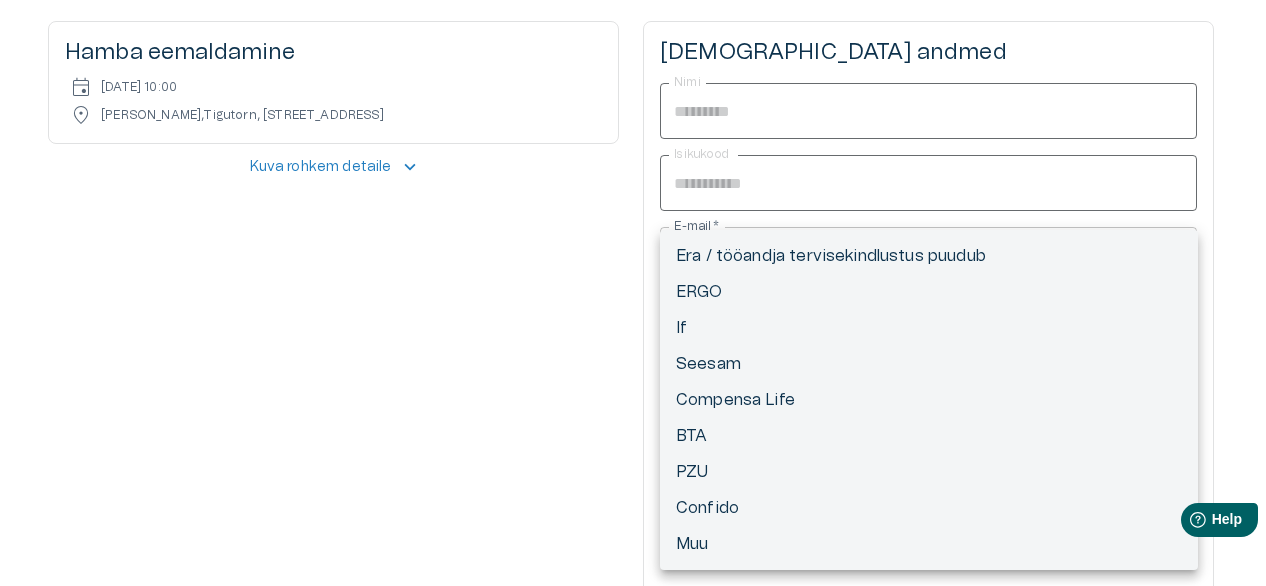 click at bounding box center (633, 293) 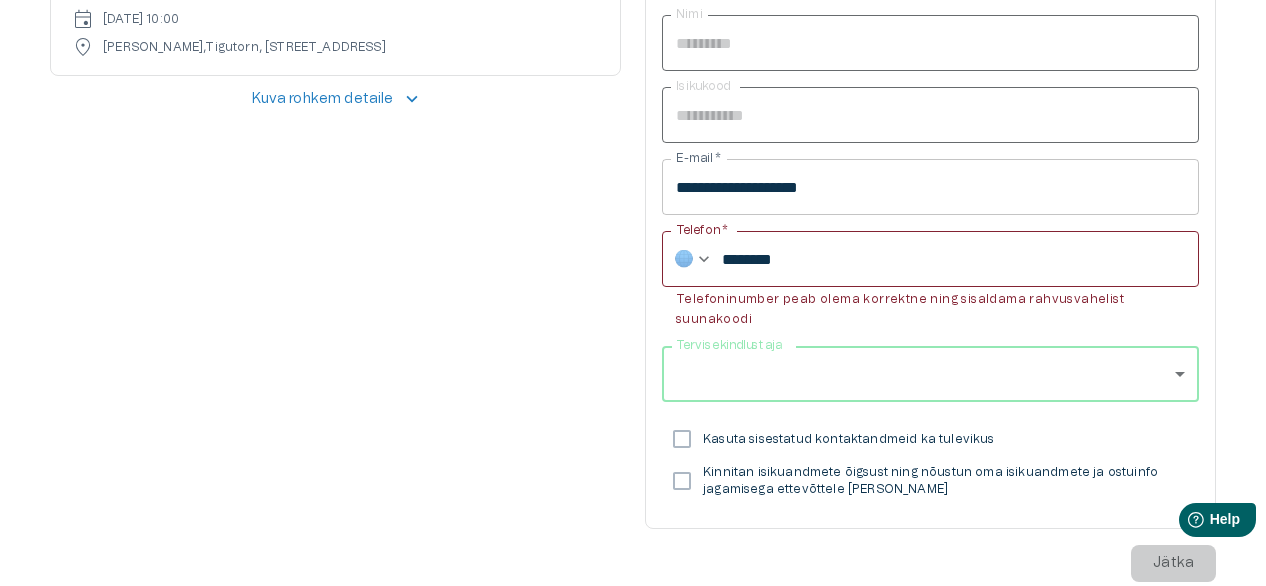 scroll, scrollTop: 400, scrollLeft: 0, axis: vertical 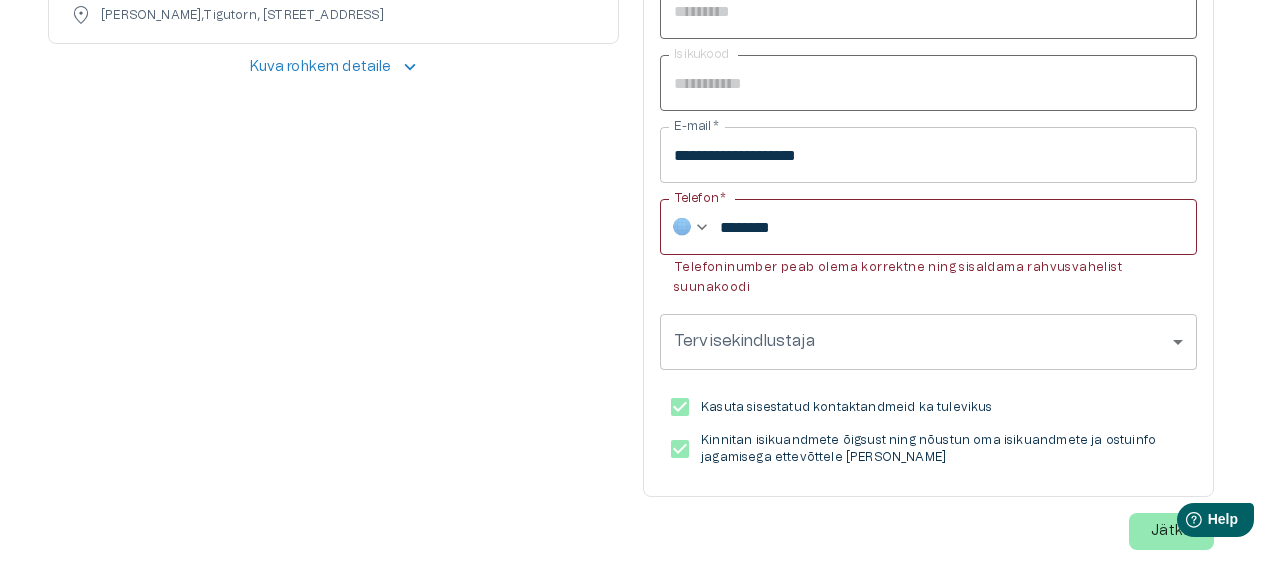 click on "​ 🌐 ******** Telefon   *" at bounding box center [928, 227] 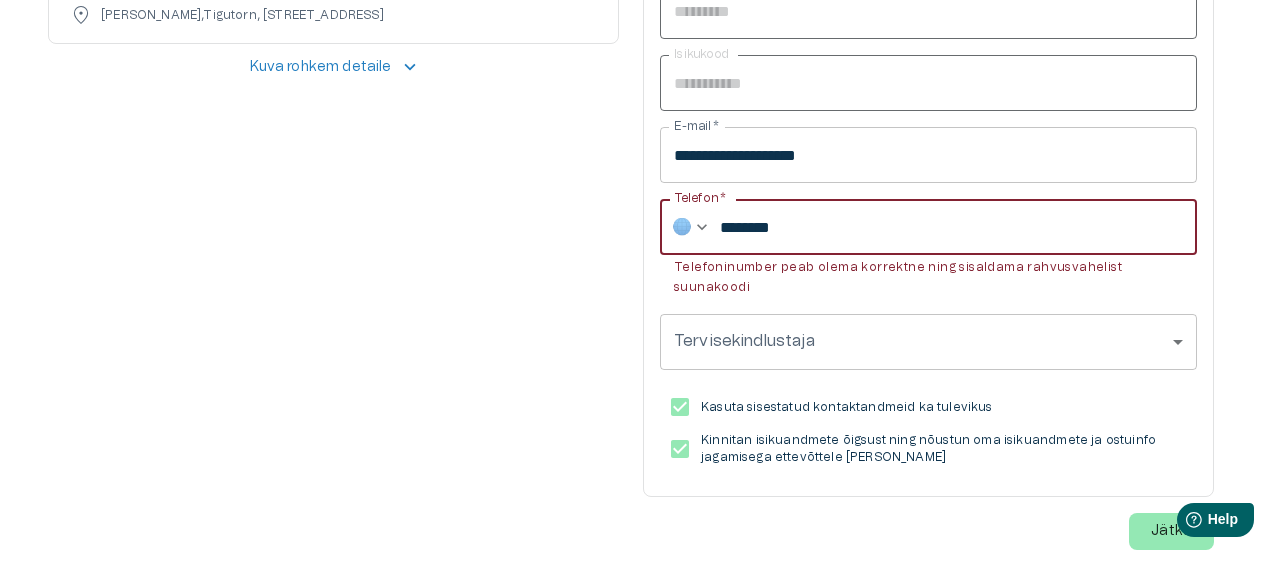 click on "🌐" at bounding box center (686, 227) 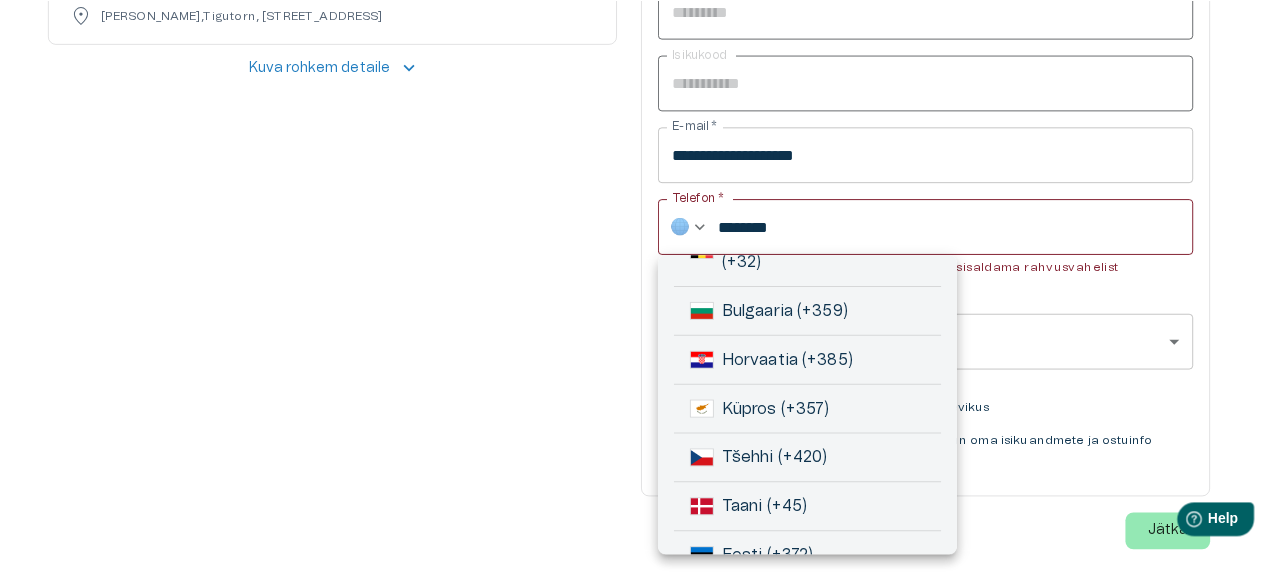 scroll, scrollTop: 300, scrollLeft: 0, axis: vertical 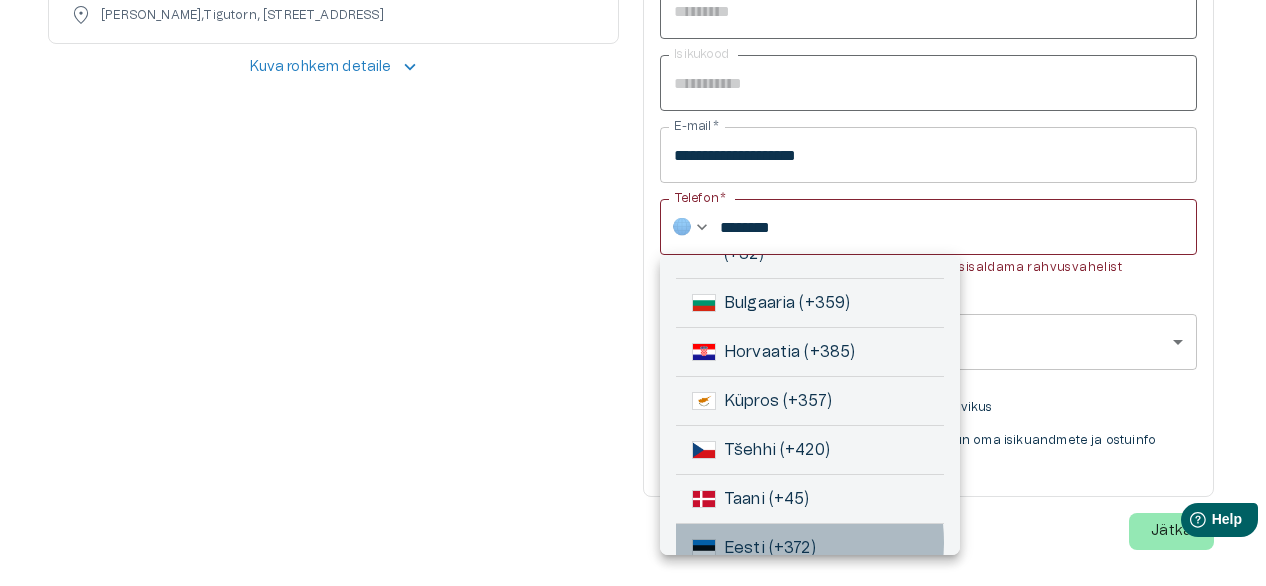 click on "Eesti (+372)" at bounding box center [826, 548] 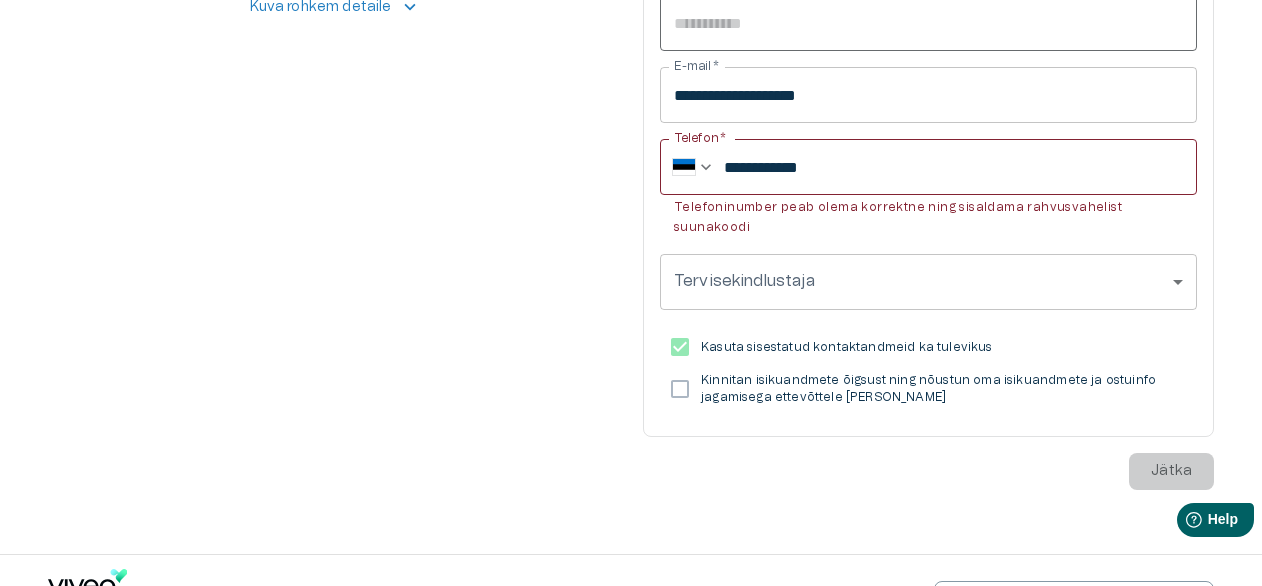 scroll, scrollTop: 489, scrollLeft: 0, axis: vertical 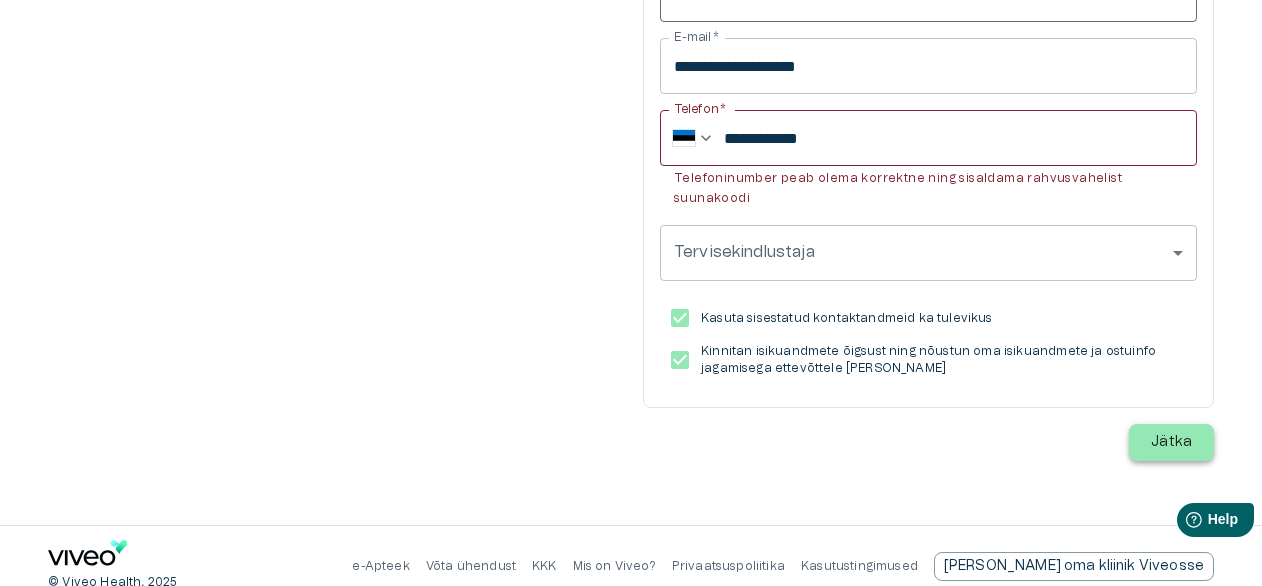 click on "Jätka" at bounding box center [1171, 442] 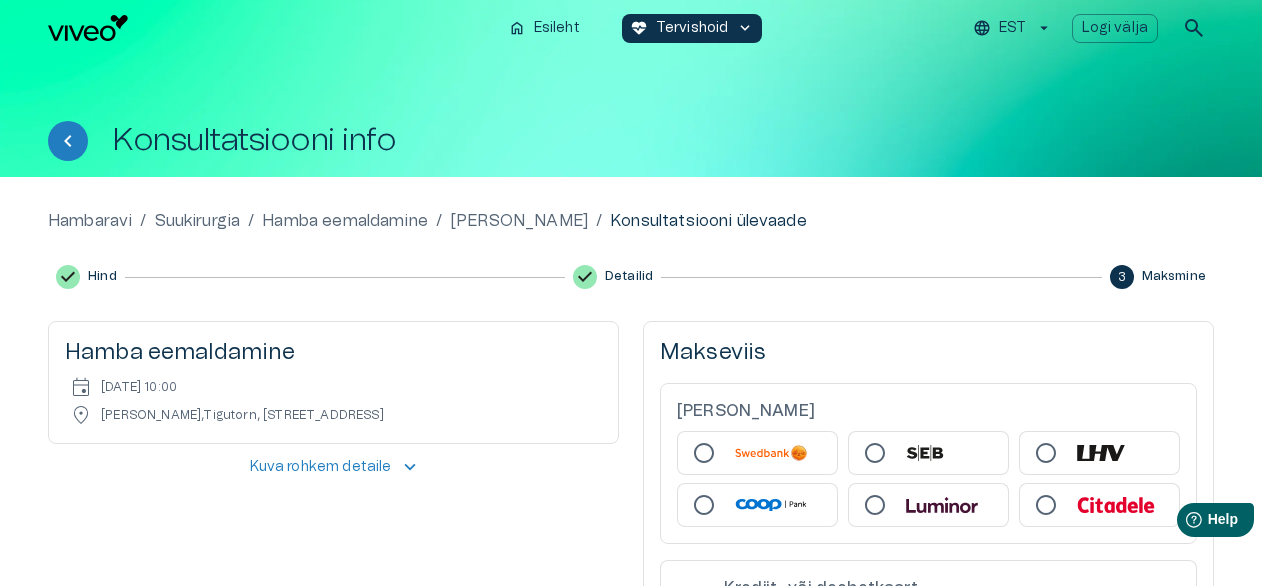 scroll, scrollTop: 0, scrollLeft: 0, axis: both 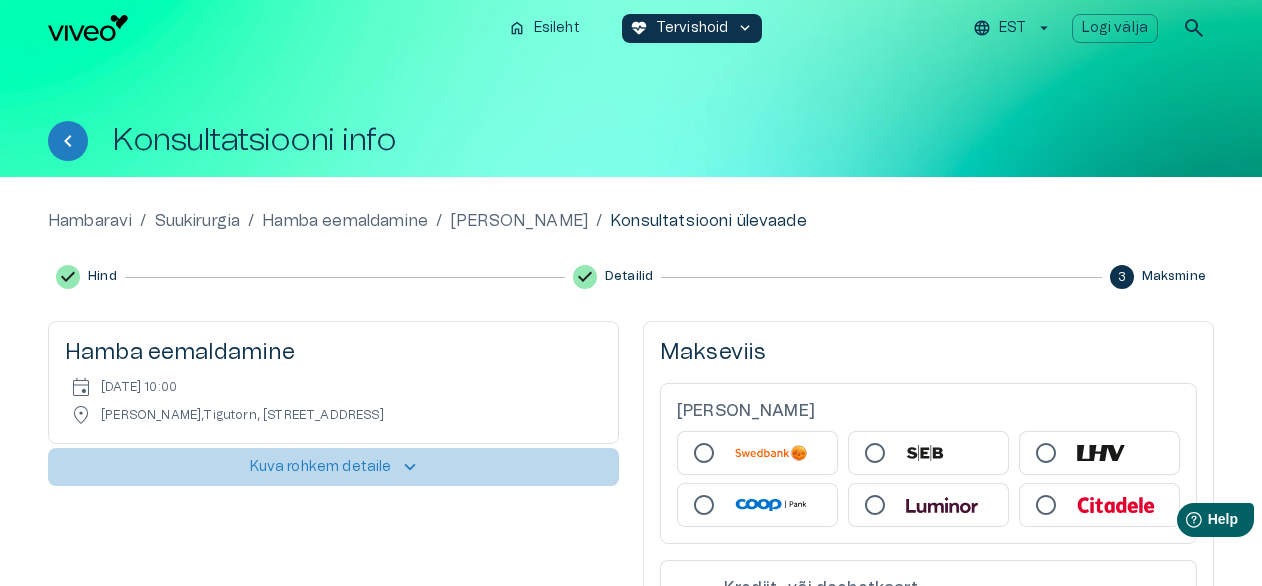 click on "keyboard_arrow_up" at bounding box center [410, 467] 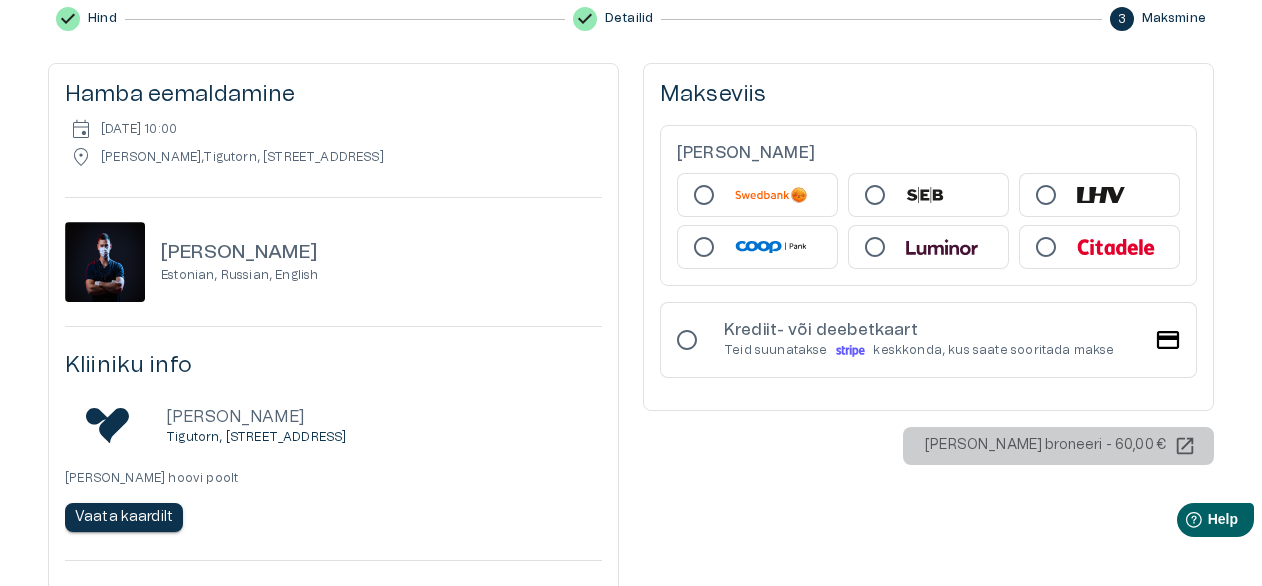 scroll, scrollTop: 292, scrollLeft: 0, axis: vertical 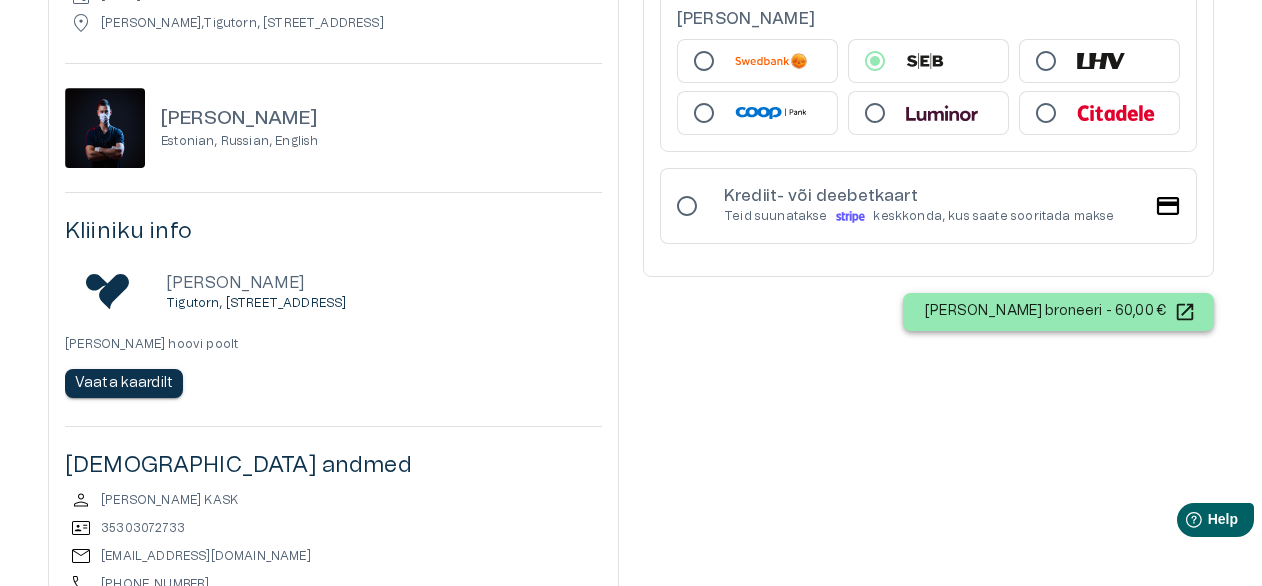 click on "Maksa ja broneeri - 60,00 €" at bounding box center (1045, 311) 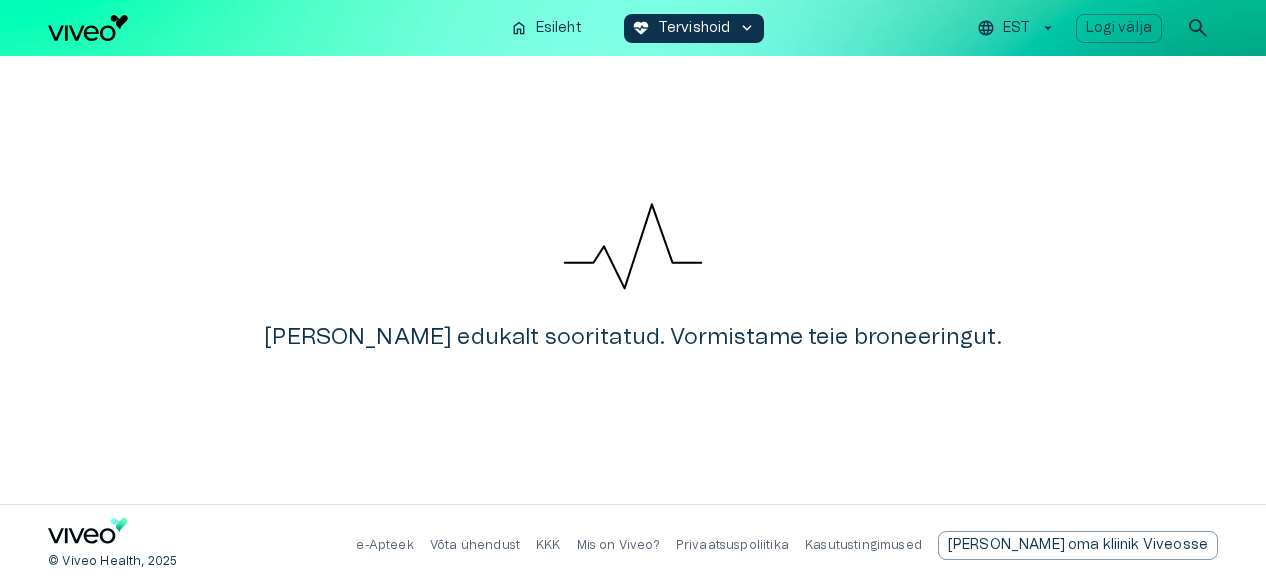 scroll, scrollTop: 0, scrollLeft: 0, axis: both 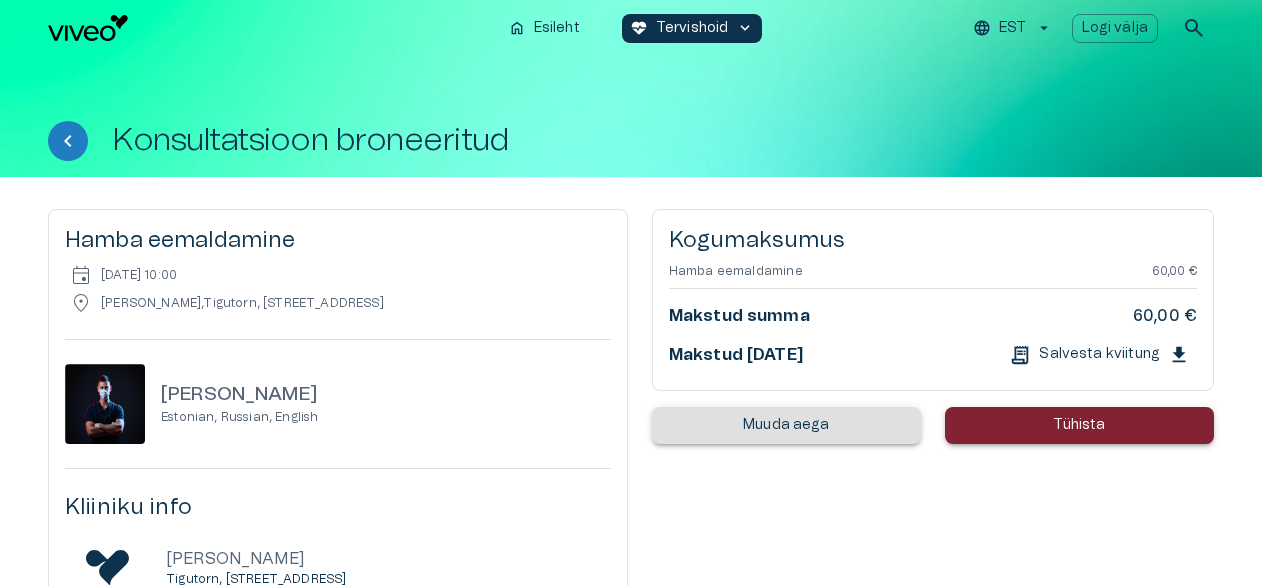 click 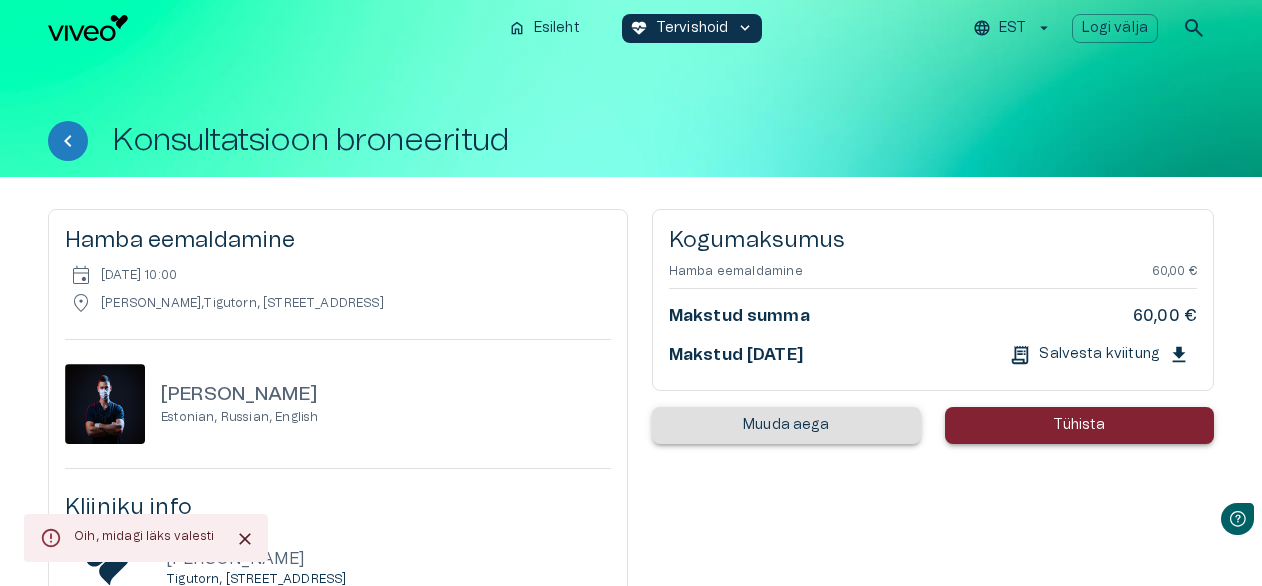 scroll, scrollTop: 0, scrollLeft: 0, axis: both 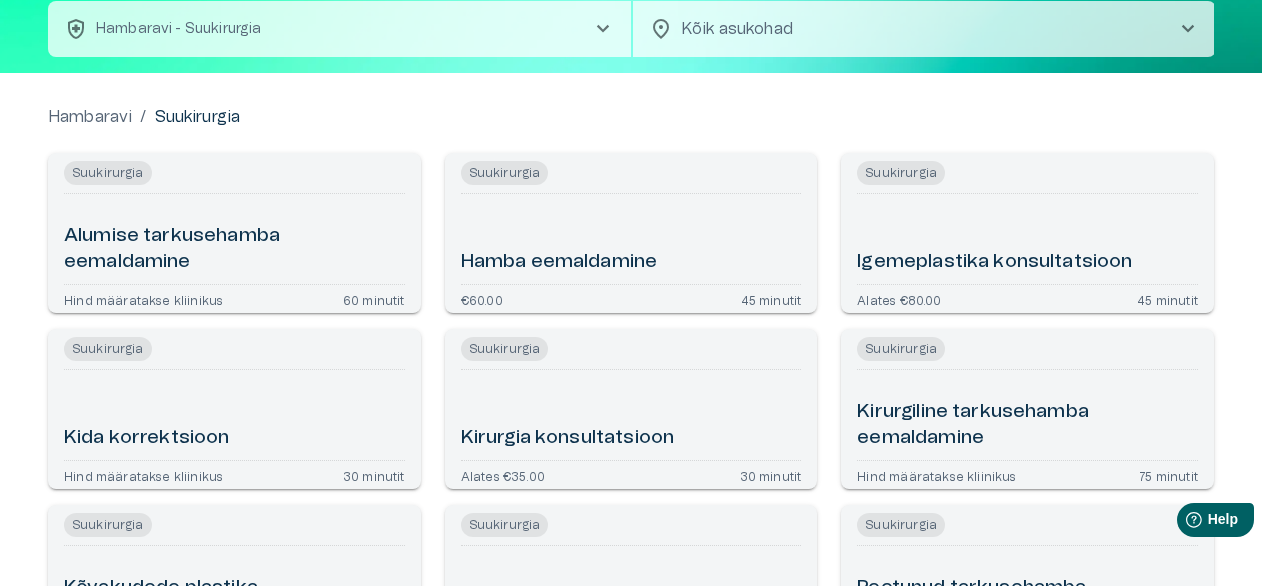 click on "Hambaravi" at bounding box center (90, 117) 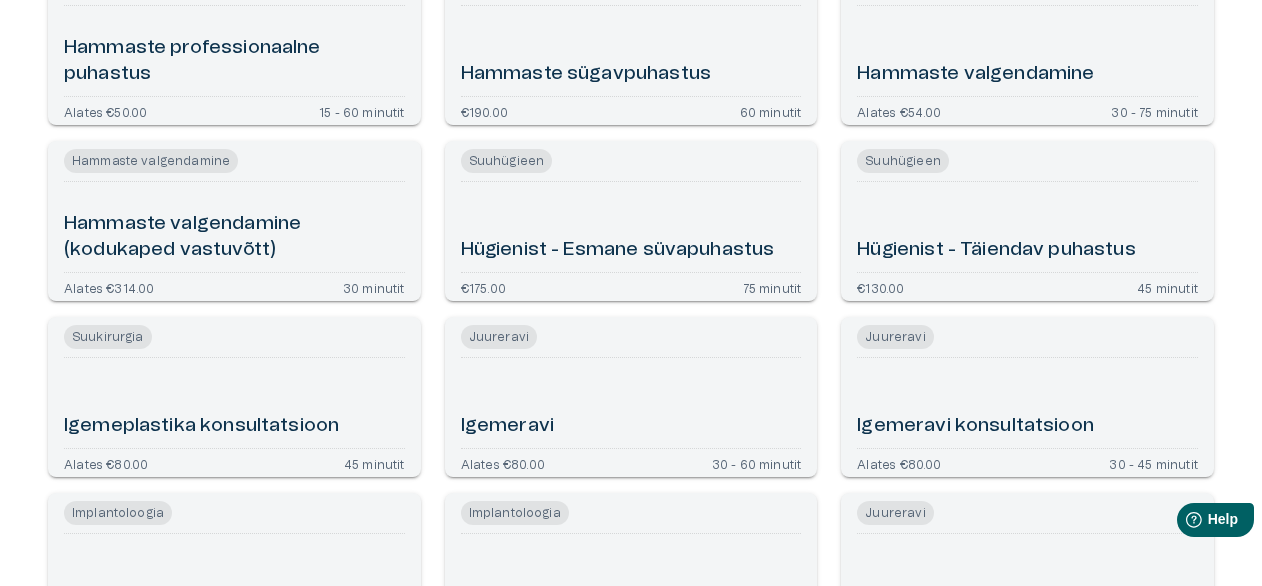 scroll, scrollTop: 1920, scrollLeft: 0, axis: vertical 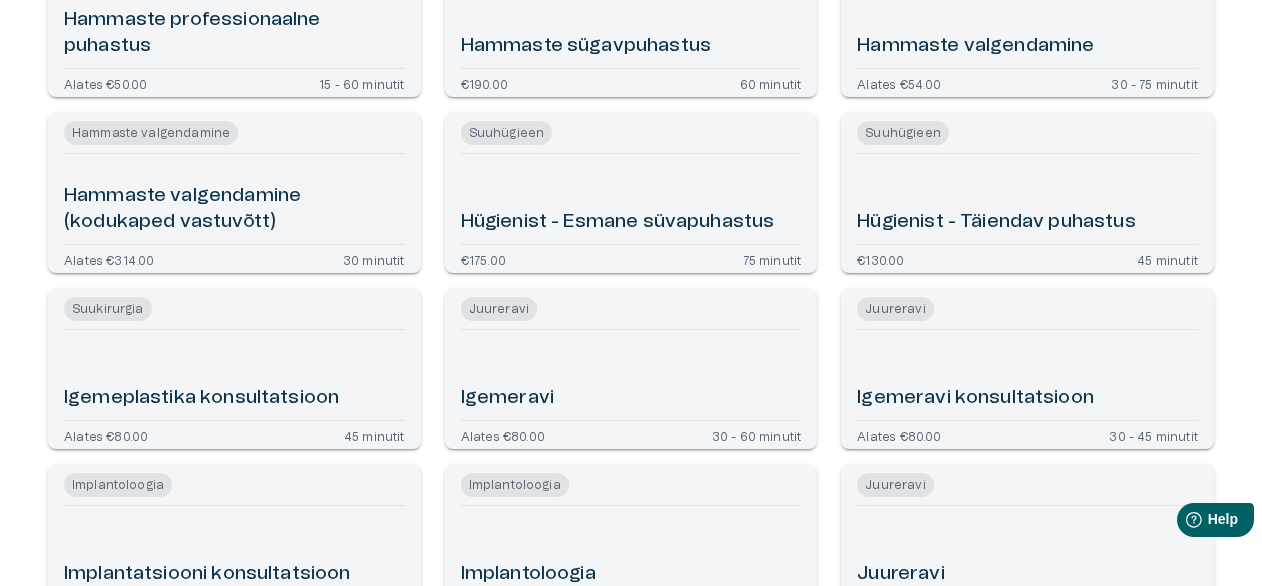 click on "Igemeravi" at bounding box center (507, 398) 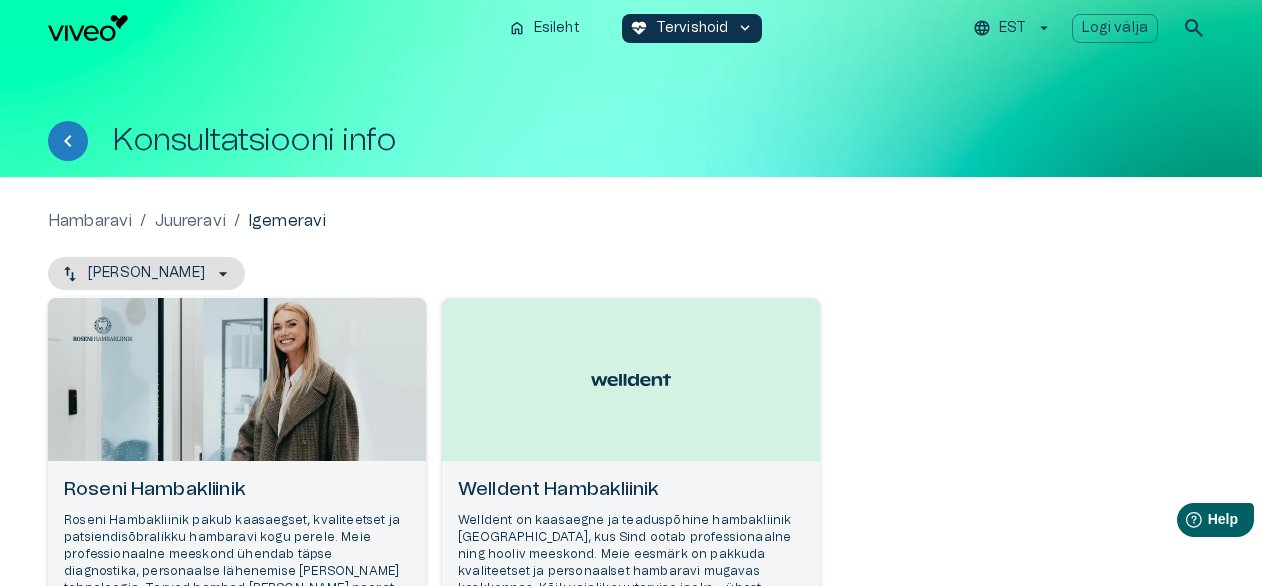 scroll, scrollTop: 0, scrollLeft: 0, axis: both 